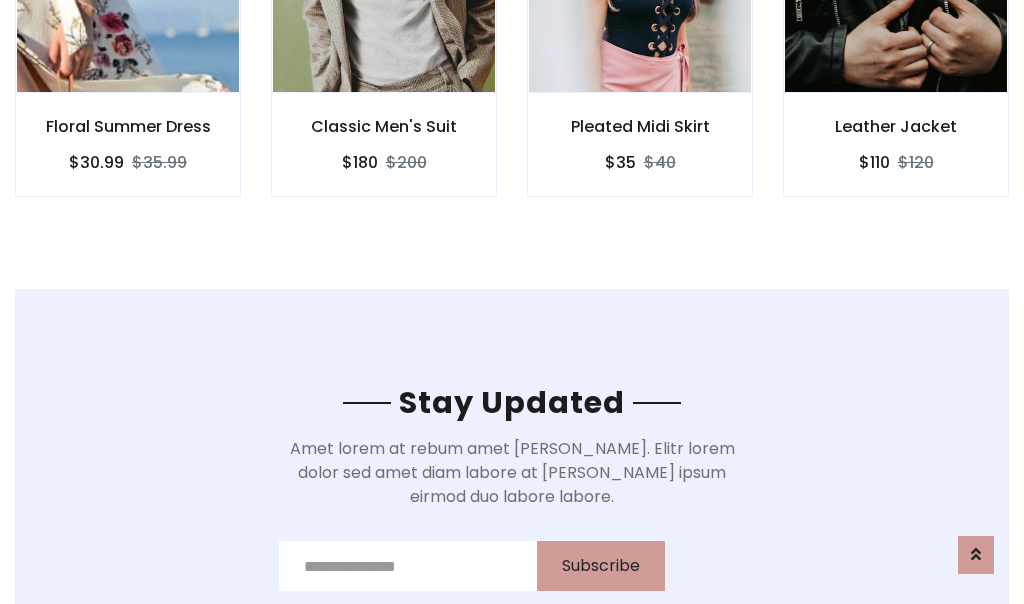 scroll, scrollTop: 3012, scrollLeft: 0, axis: vertical 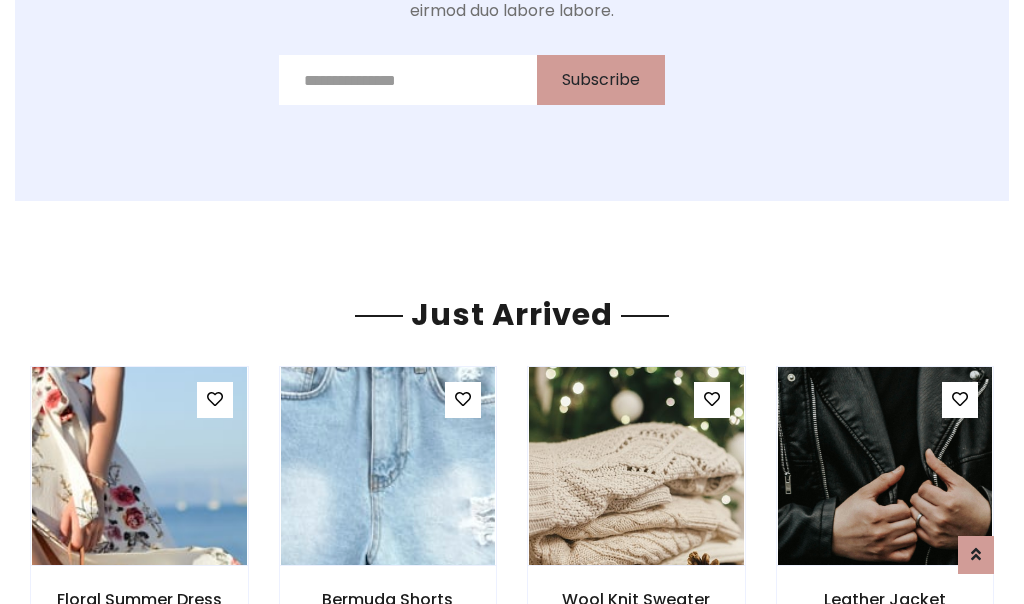 click on "Pleated Midi Skirt
$35
$40" at bounding box center (640, -428) 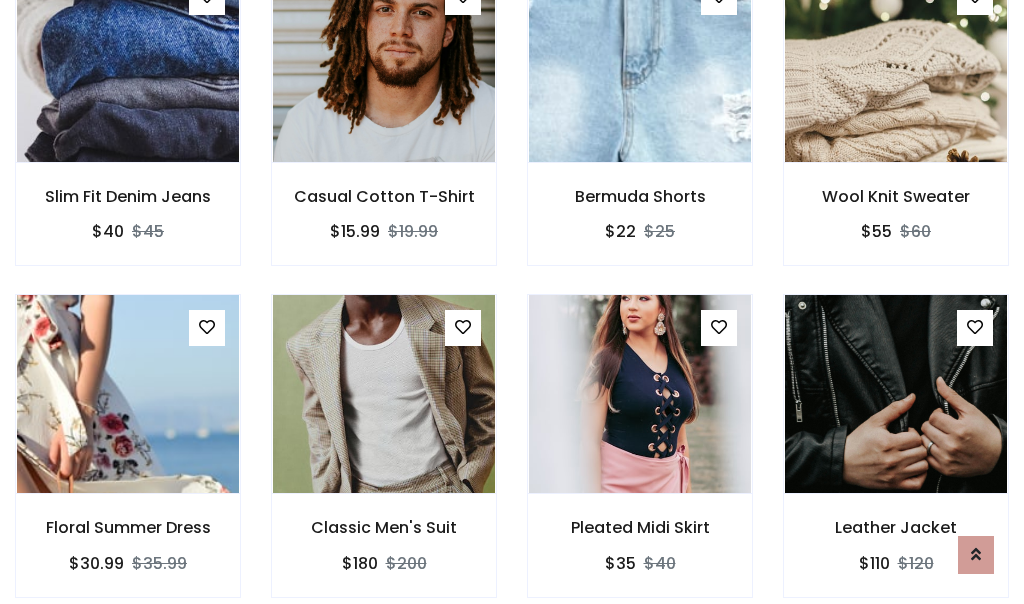 click on "Pleated Midi Skirt
$35
$40" at bounding box center [640, 459] 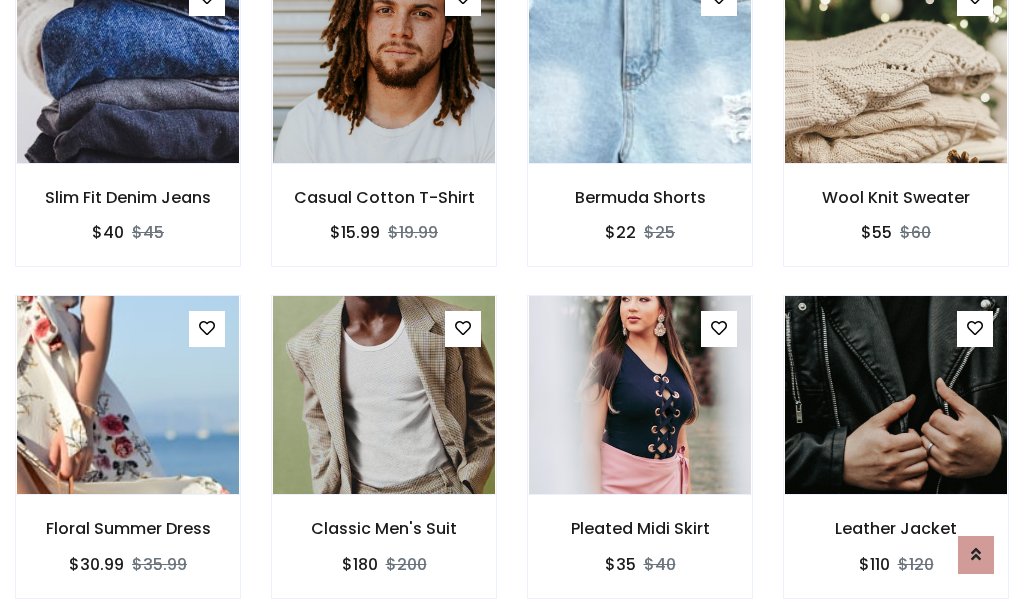 click on "Pleated Midi Skirt
$35
$40" at bounding box center (640, 460) 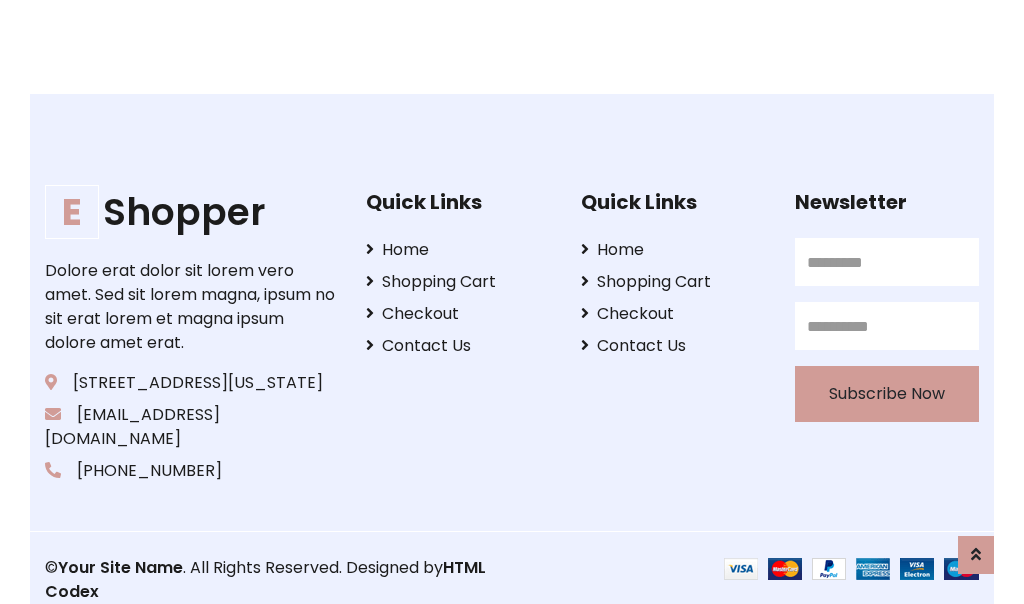 scroll, scrollTop: 3807, scrollLeft: 0, axis: vertical 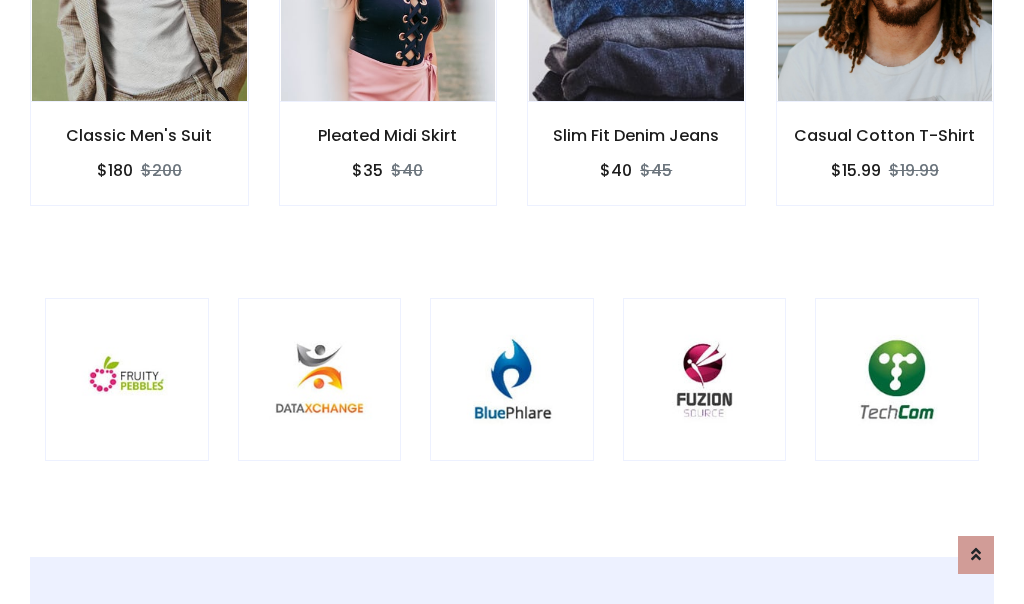 click at bounding box center [512, 380] 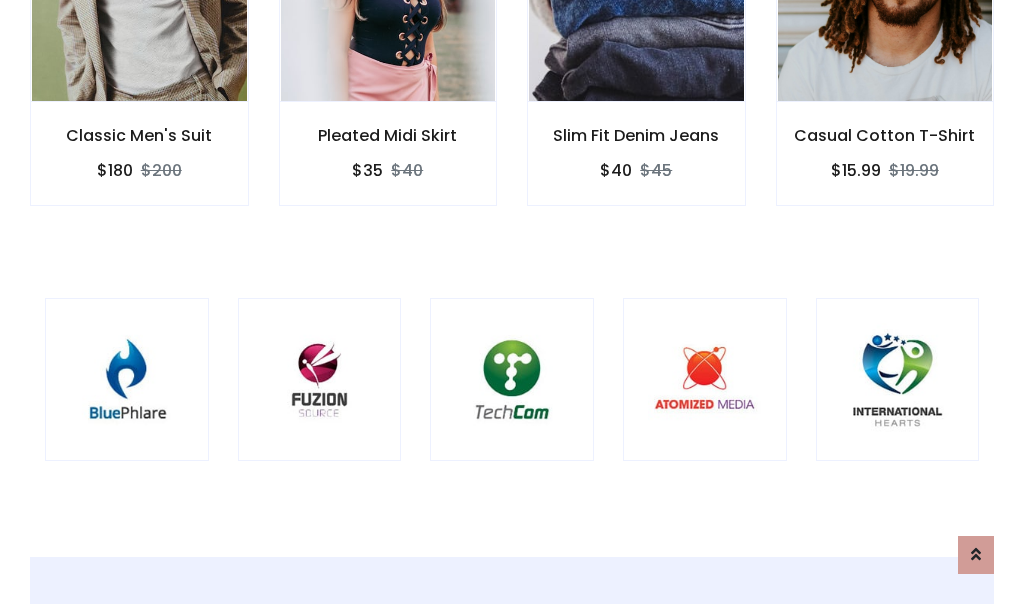 click at bounding box center [512, 380] 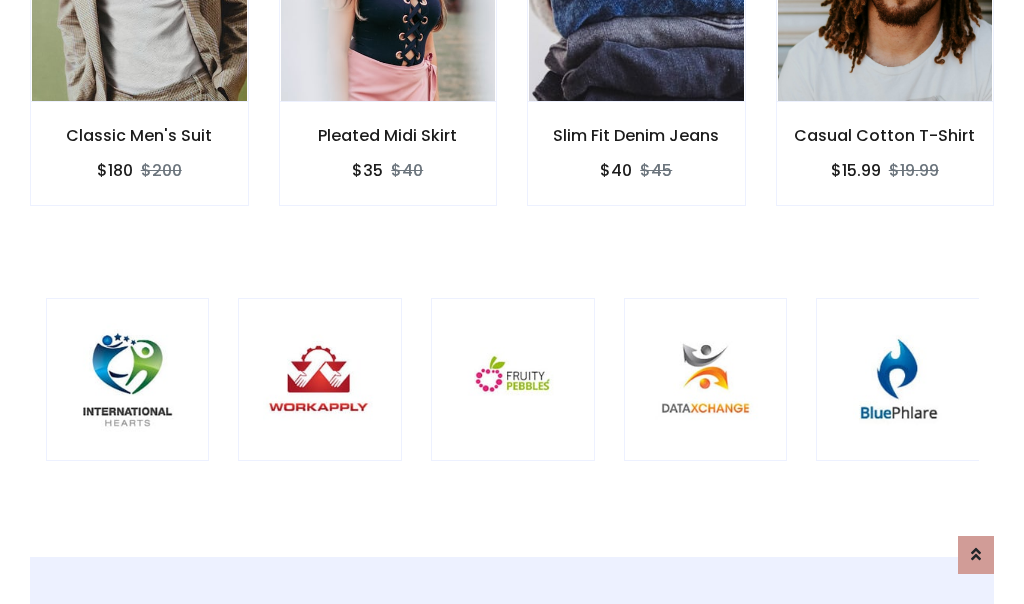 scroll, scrollTop: 0, scrollLeft: 0, axis: both 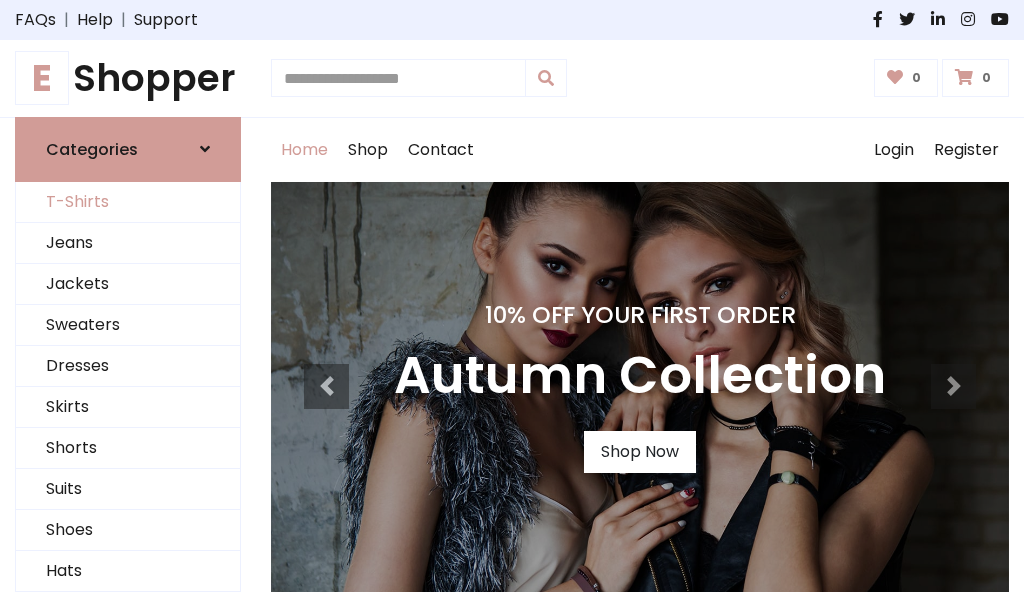 click on "T-Shirts" at bounding box center [128, 202] 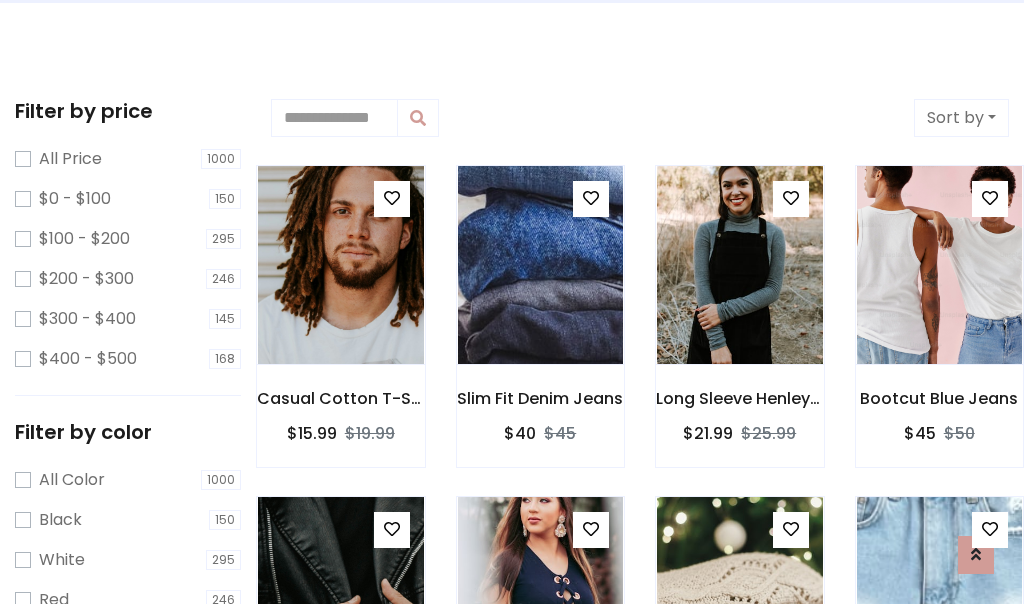 scroll, scrollTop: 0, scrollLeft: 0, axis: both 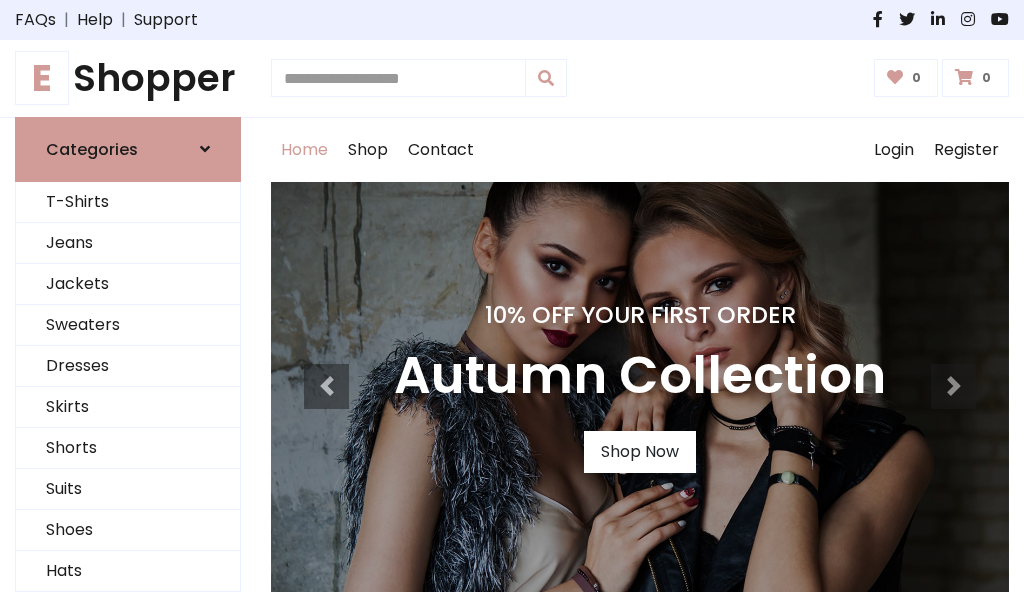 click on "E Shopper" at bounding box center (128, 78) 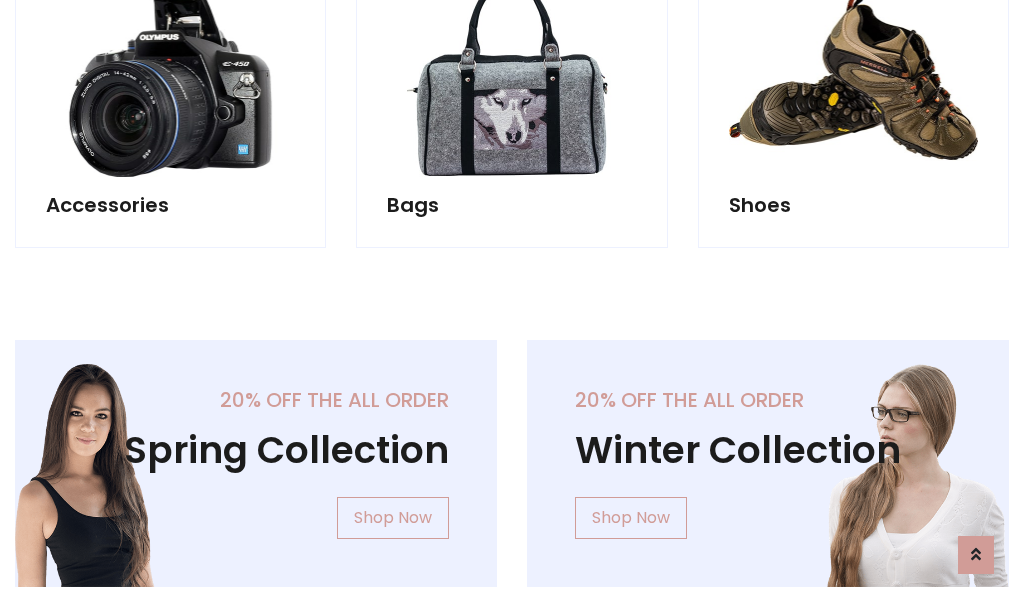 scroll, scrollTop: 1943, scrollLeft: 0, axis: vertical 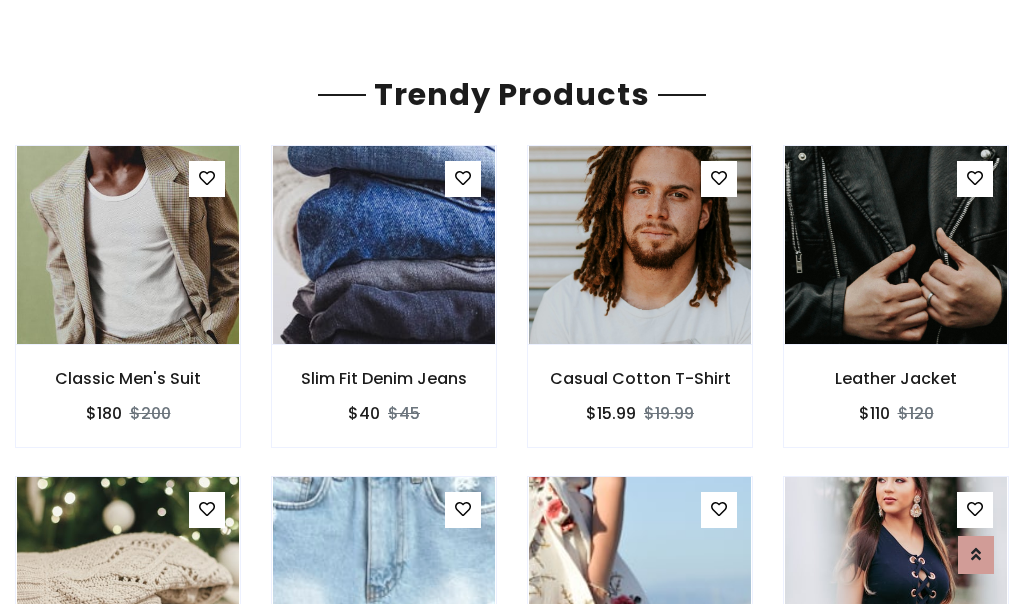 click on "Shop" at bounding box center [368, -1793] 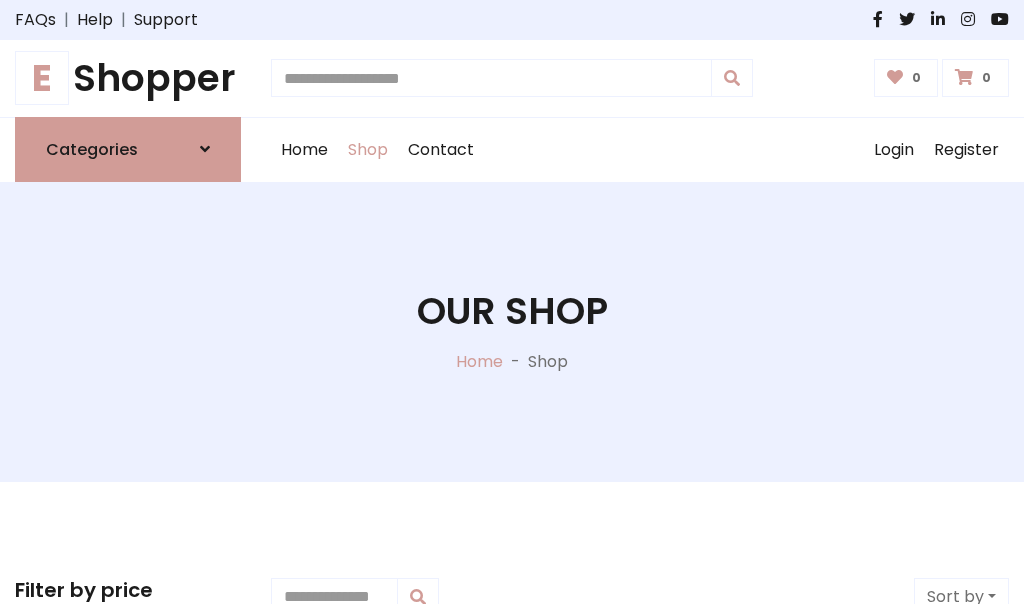 scroll, scrollTop: 0, scrollLeft: 0, axis: both 